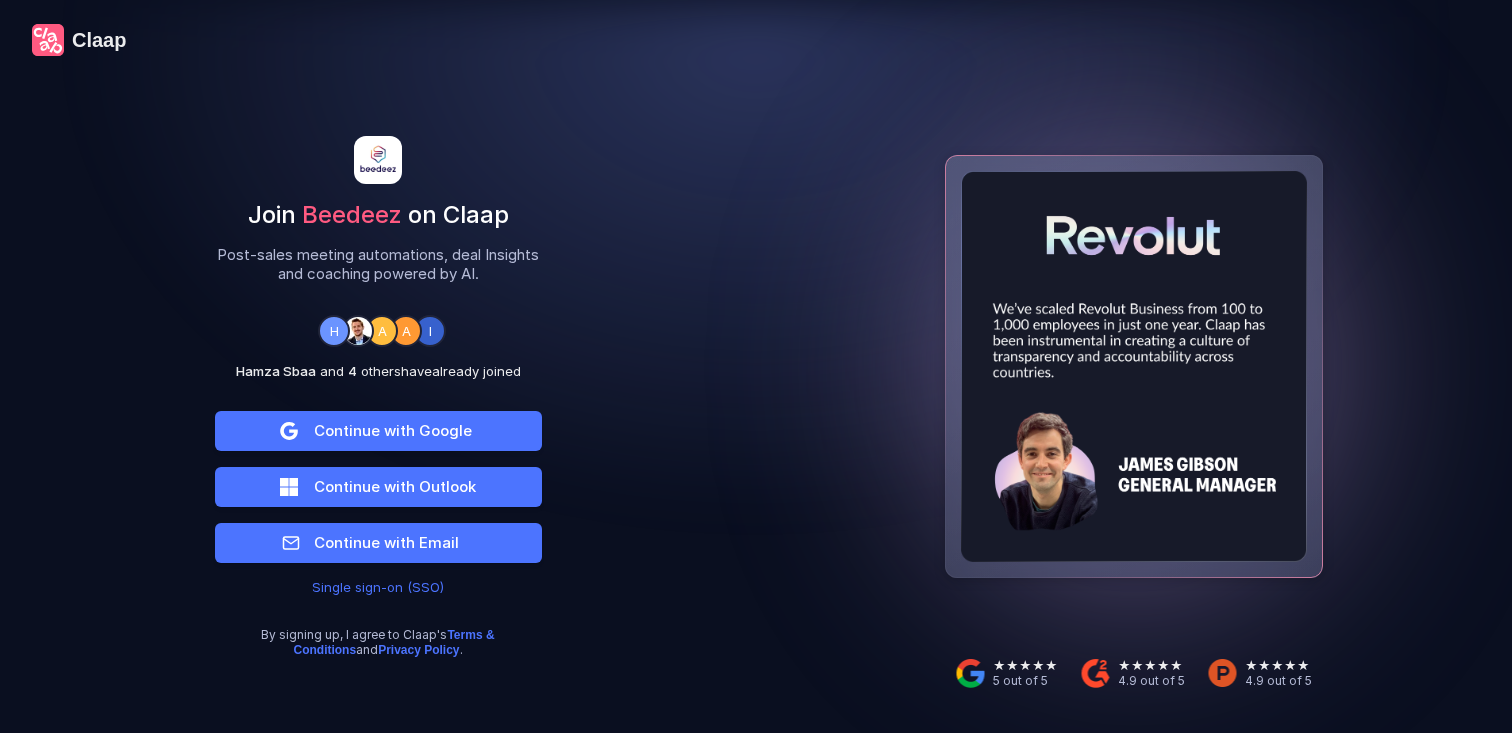 scroll, scrollTop: 0, scrollLeft: 0, axis: both 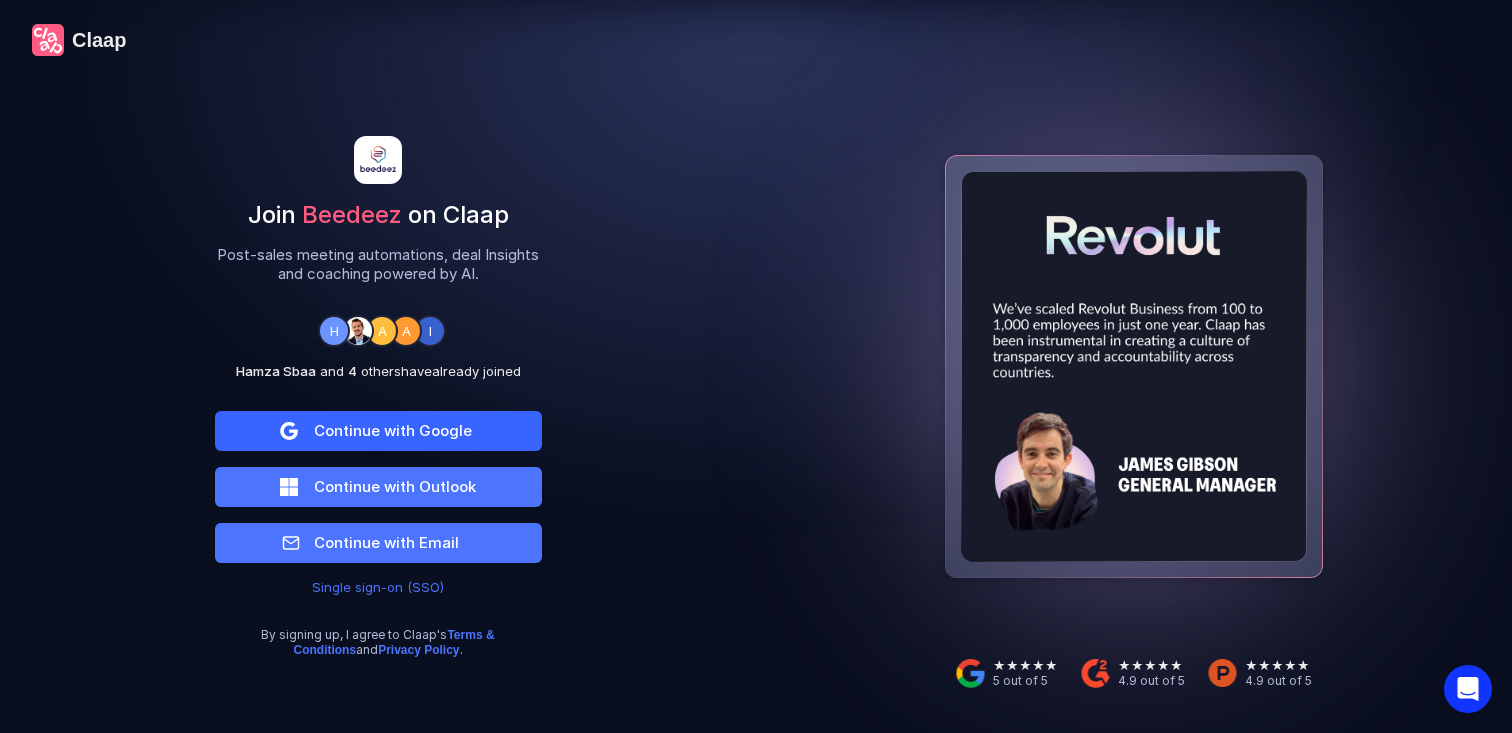 click on "Continue with Google" at bounding box center (393, 430) 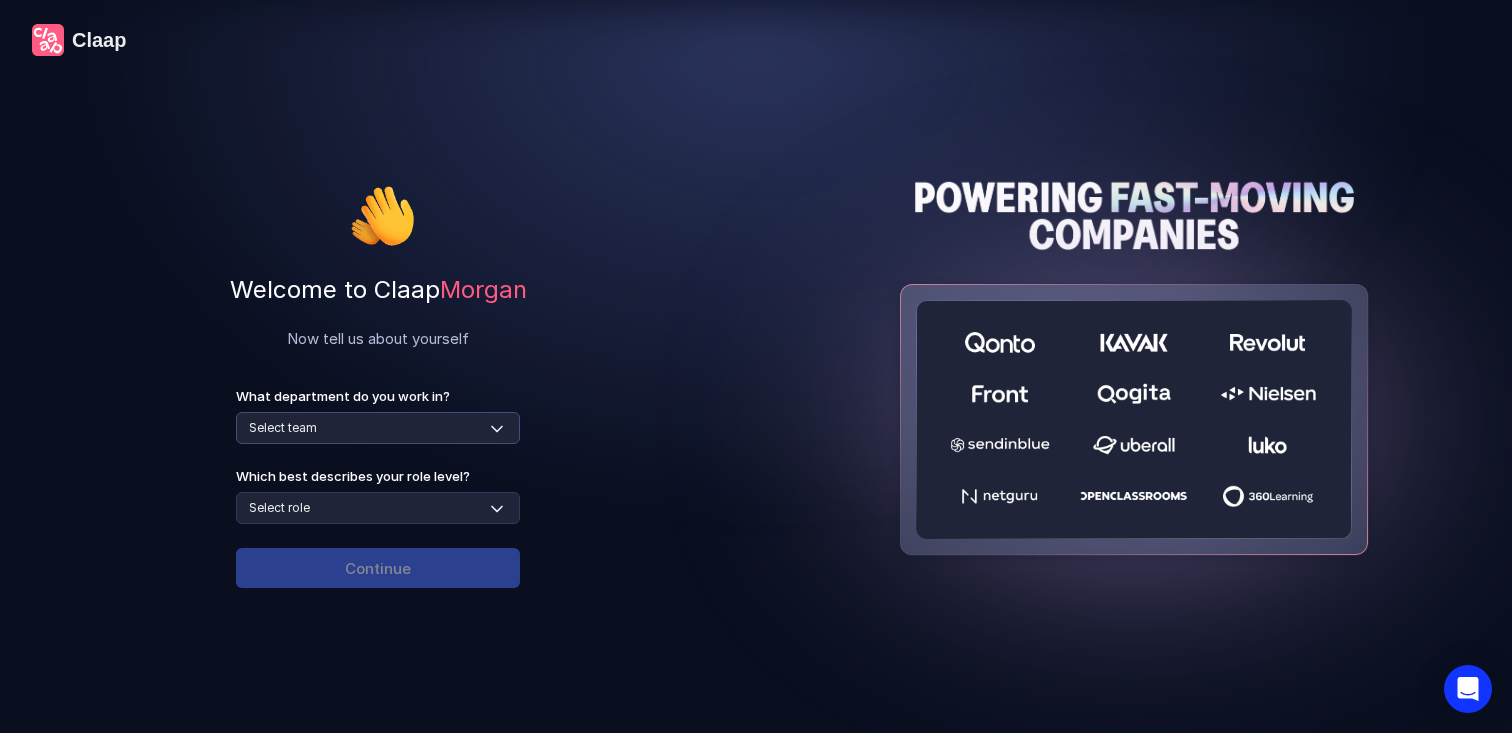 click on "Select team Sales Marketing Operations Customer Support Human Resources Product & Engineering Finance" at bounding box center (378, 428) 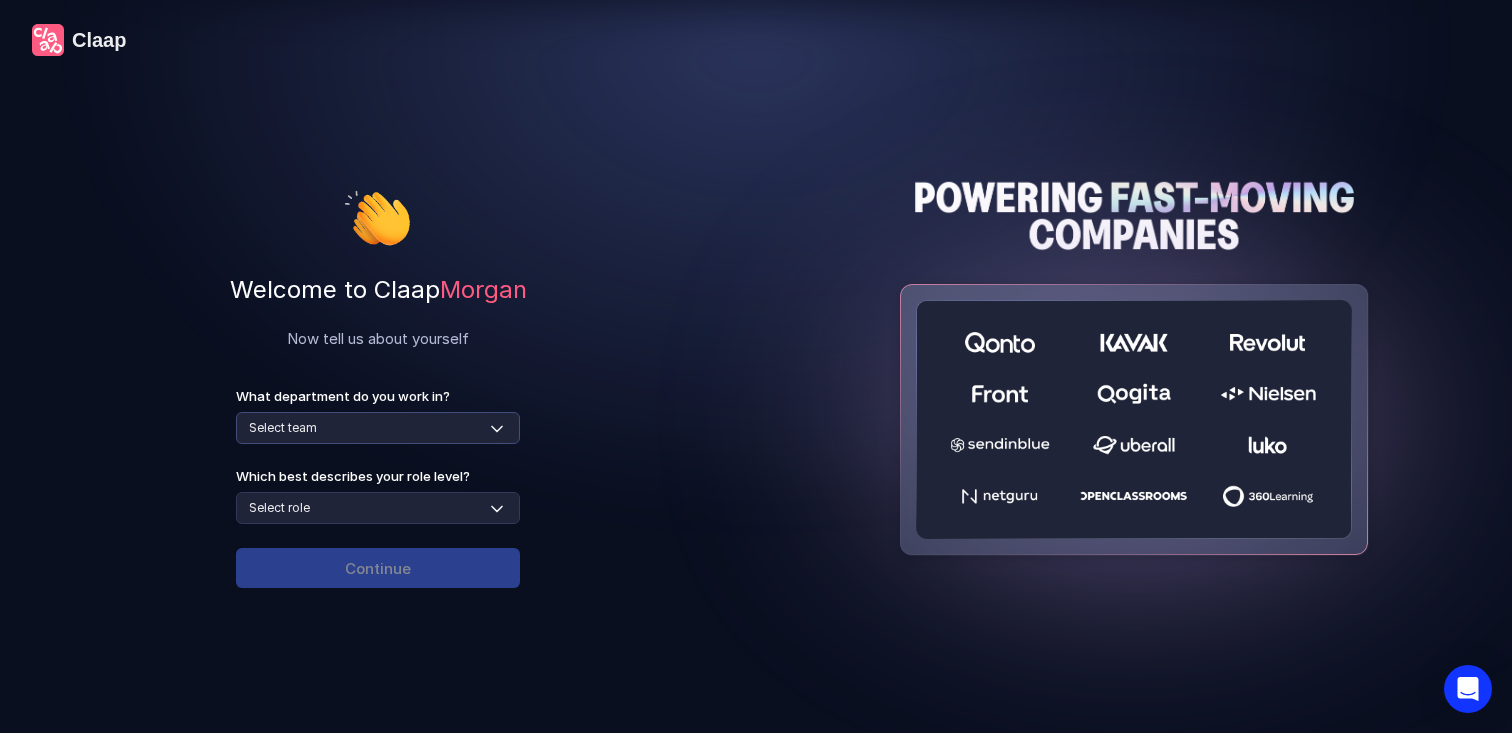 select on "product-engineering" 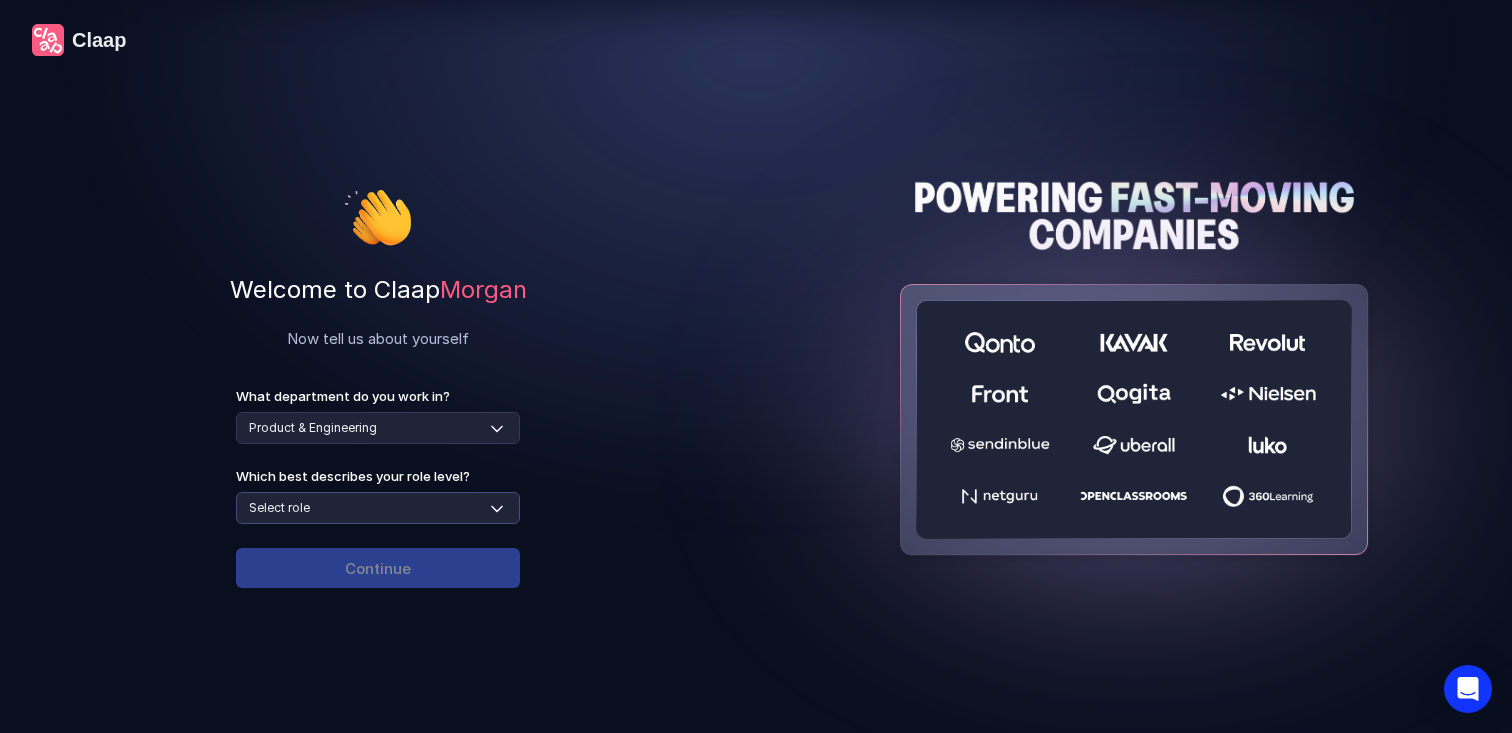 click on "Select role Individual Contributor / Team Member Manager / Team Leader Senior Leadership: Head of, Director, VP, ... Executive / C-suite" at bounding box center (378, 508) 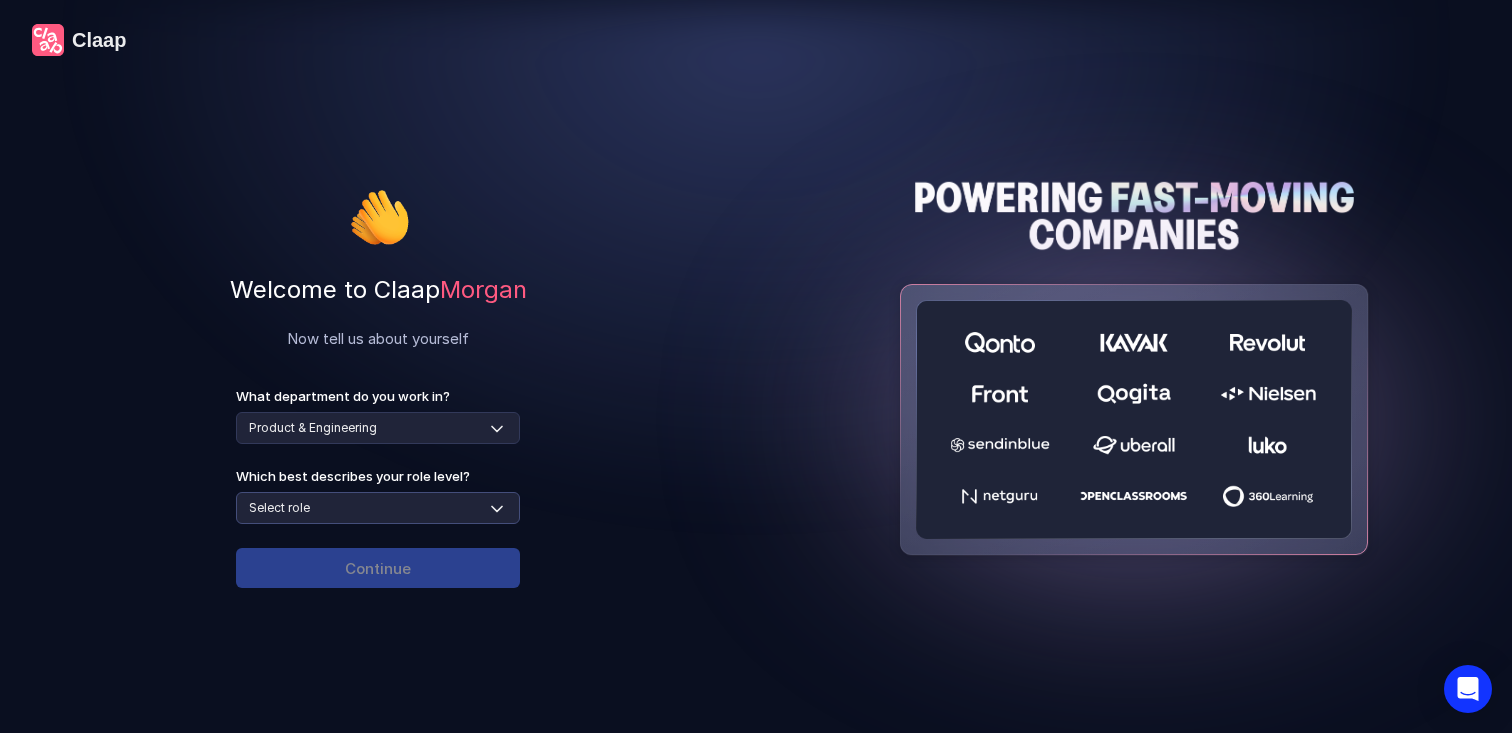 select on "executive" 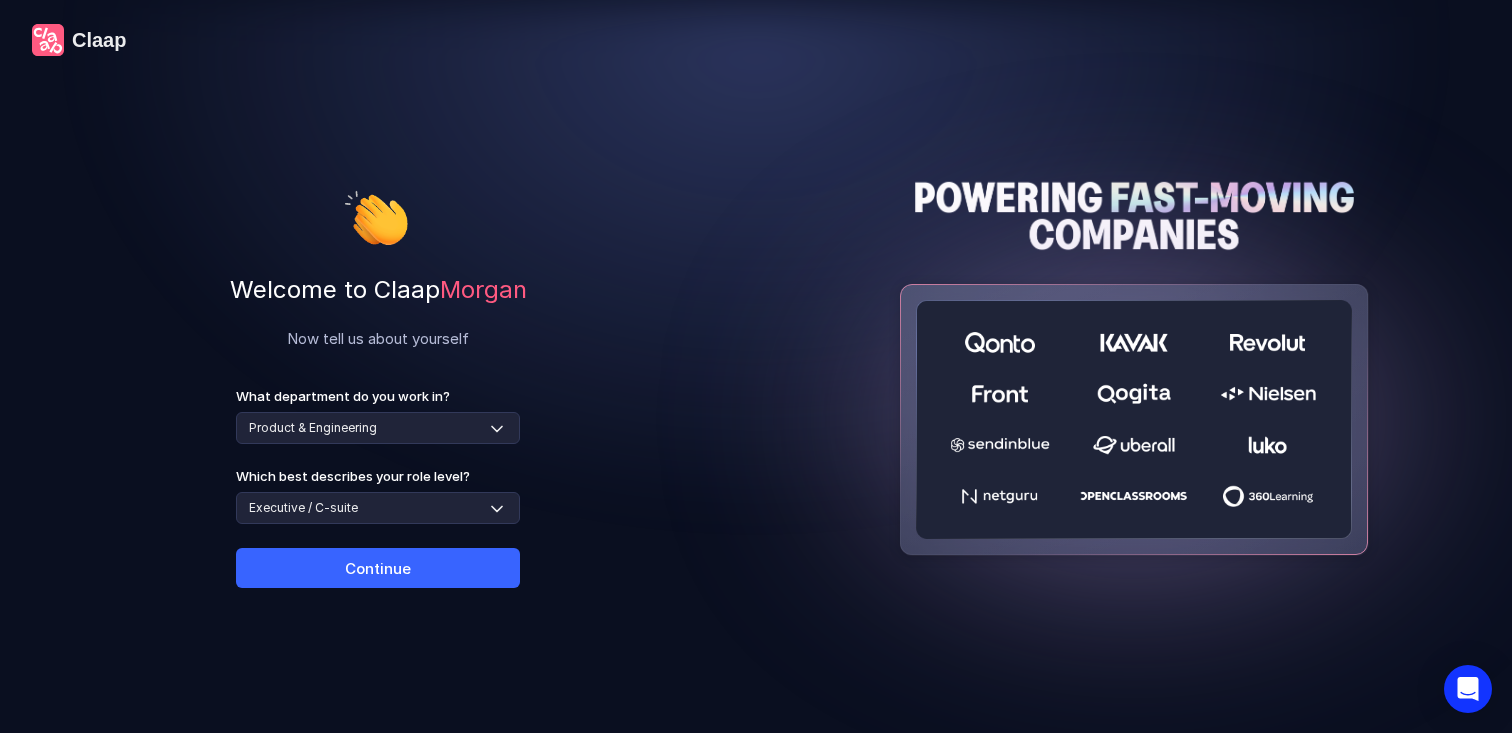 click on "Continue" at bounding box center (378, 568) 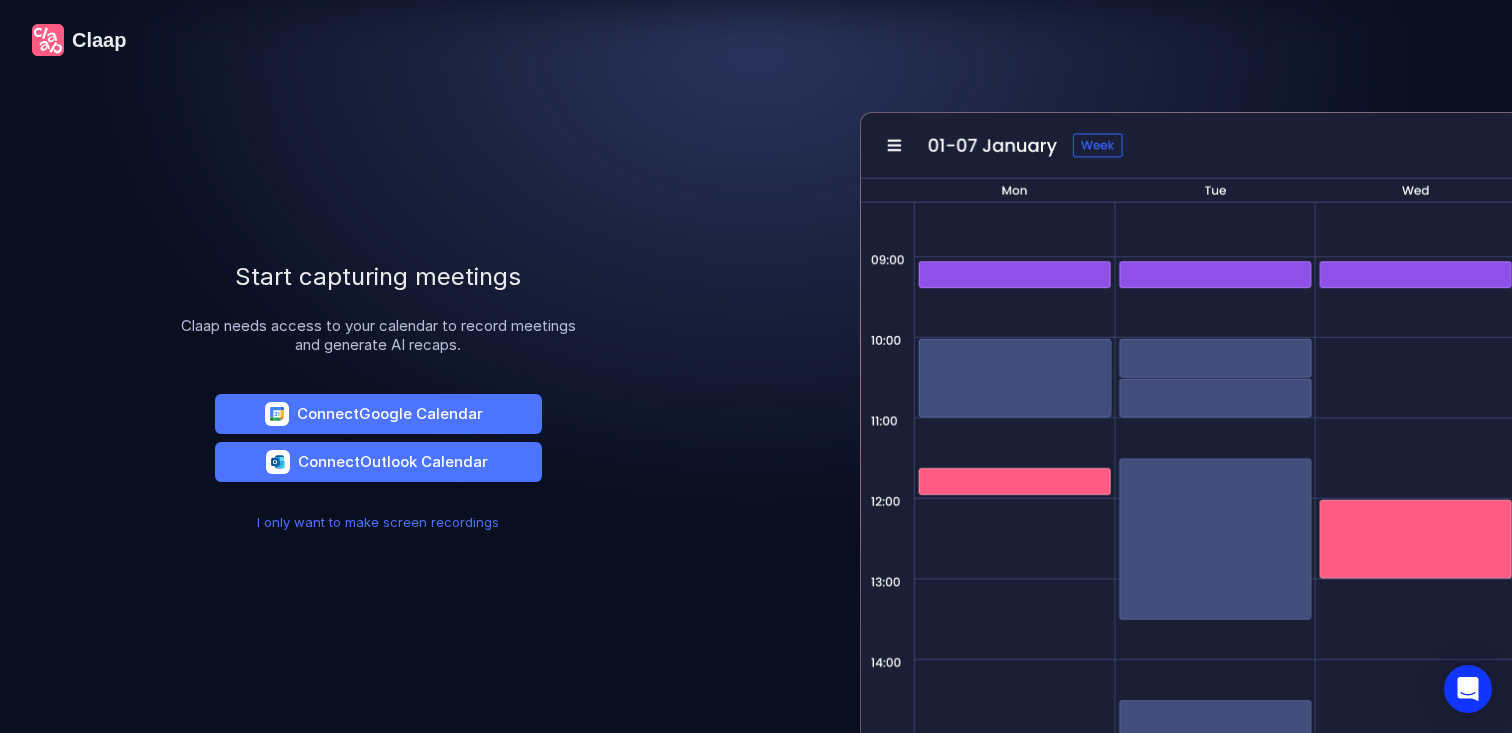 click on "Connect  Google Calendar Connect  Outlook Calendar" at bounding box center (378, 438) 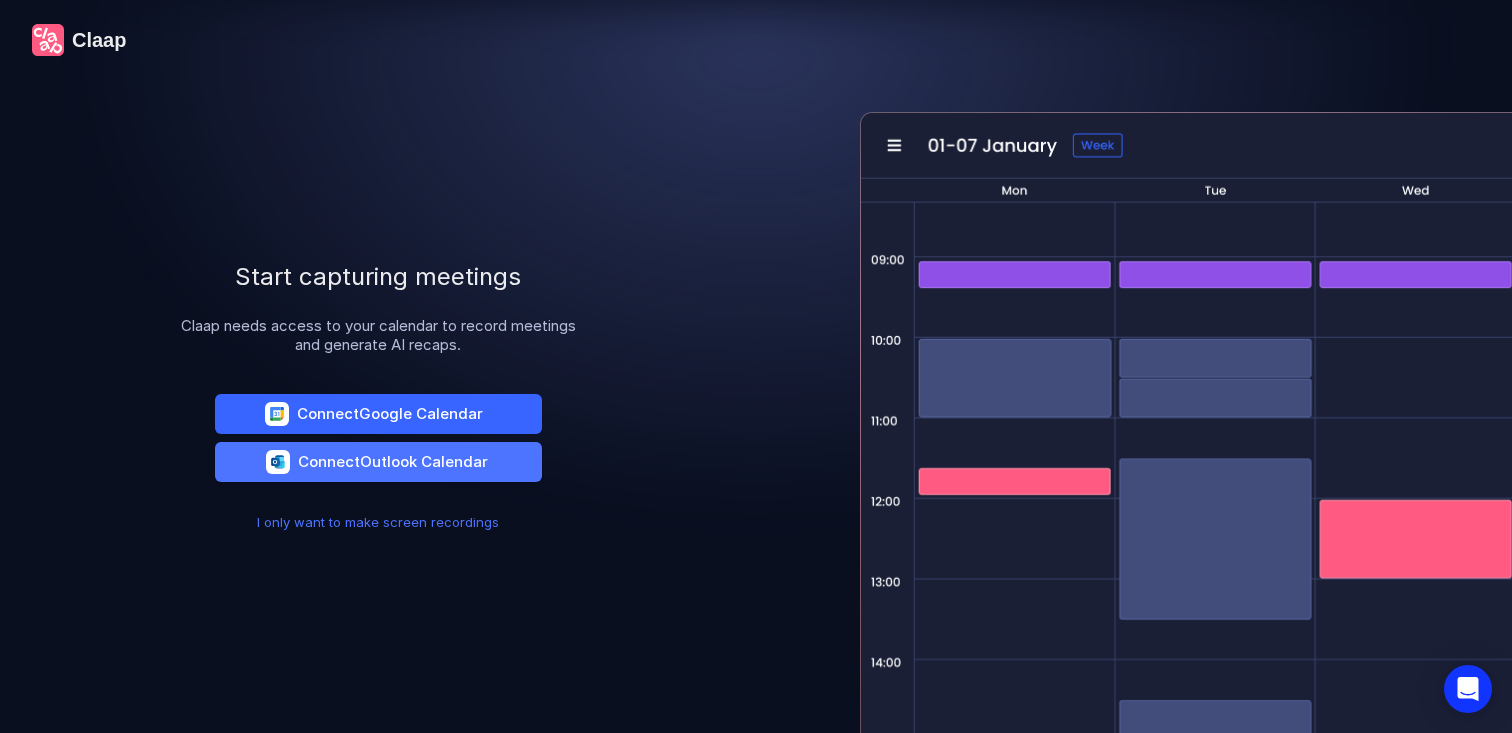click on "Connect  Google Calendar" at bounding box center [378, 414] 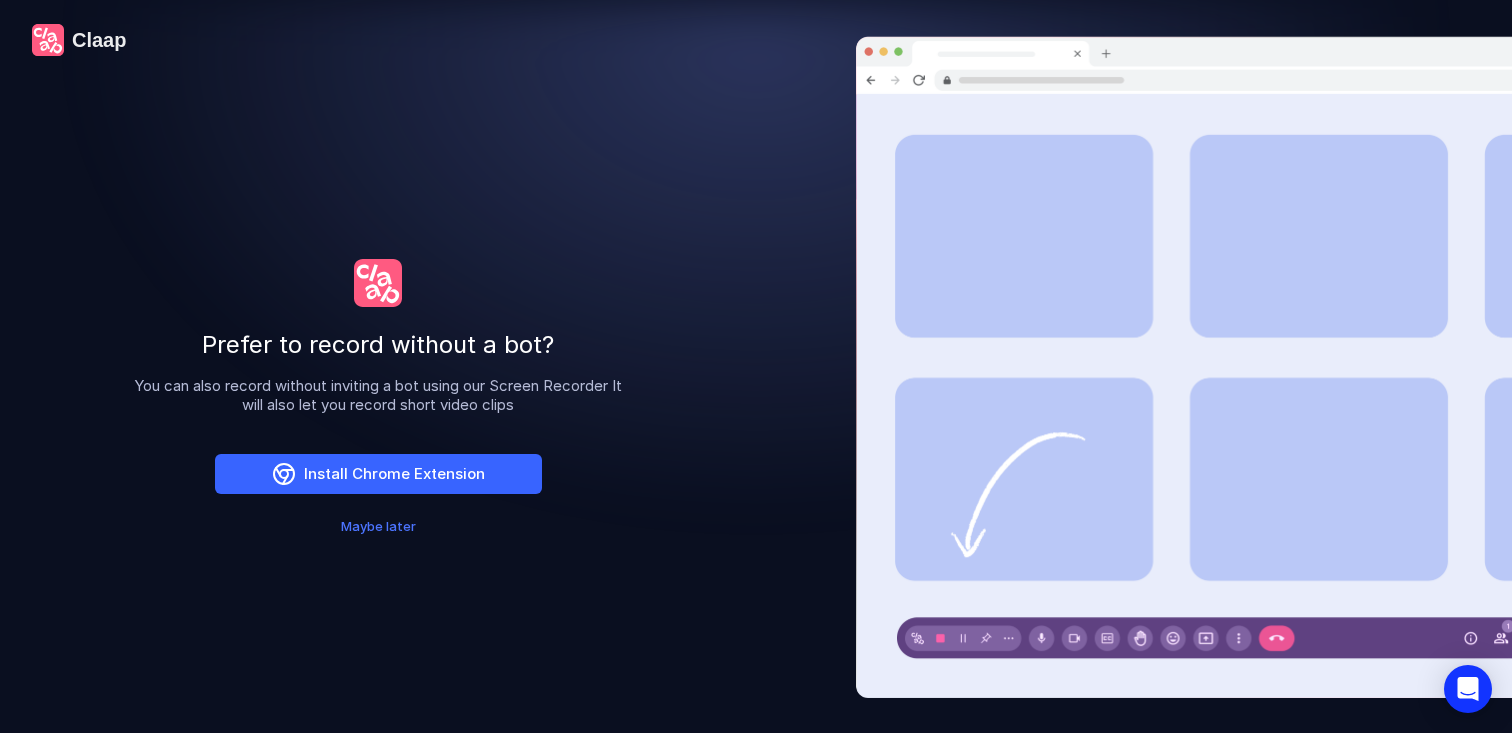 click on "Install Chrome Extension" at bounding box center (378, 474) 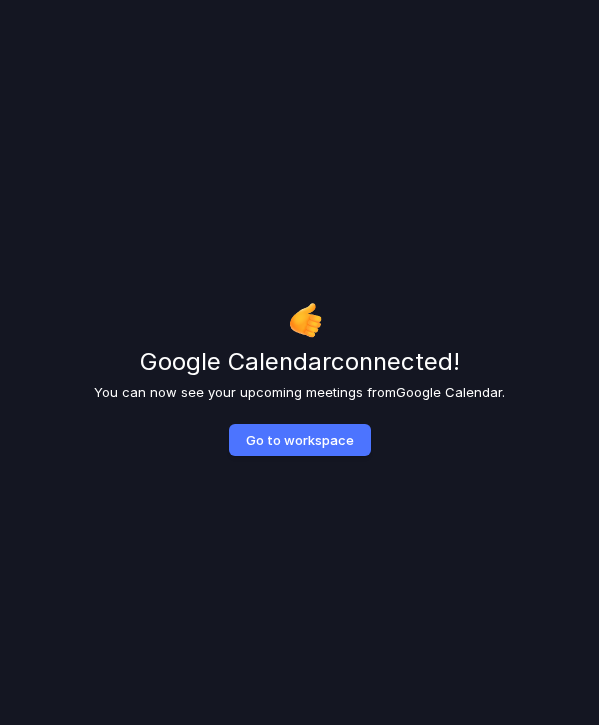 scroll, scrollTop: 0, scrollLeft: 0, axis: both 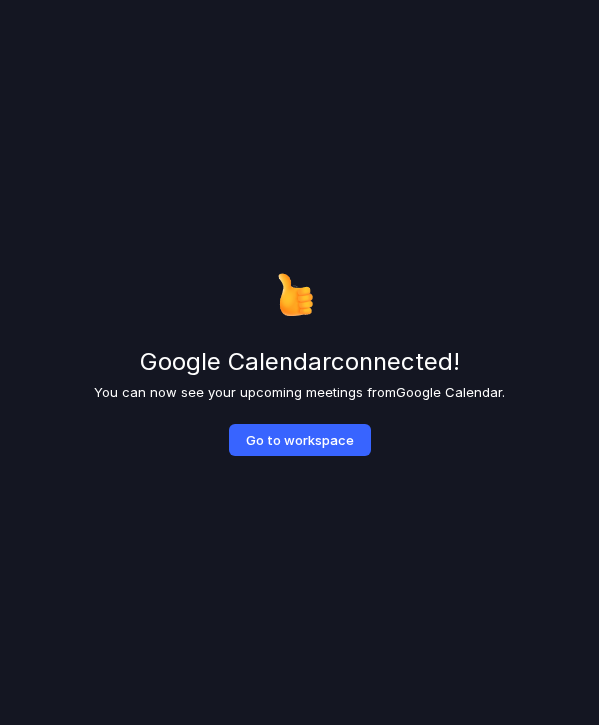 click on "Go to workspace" at bounding box center (300, 440) 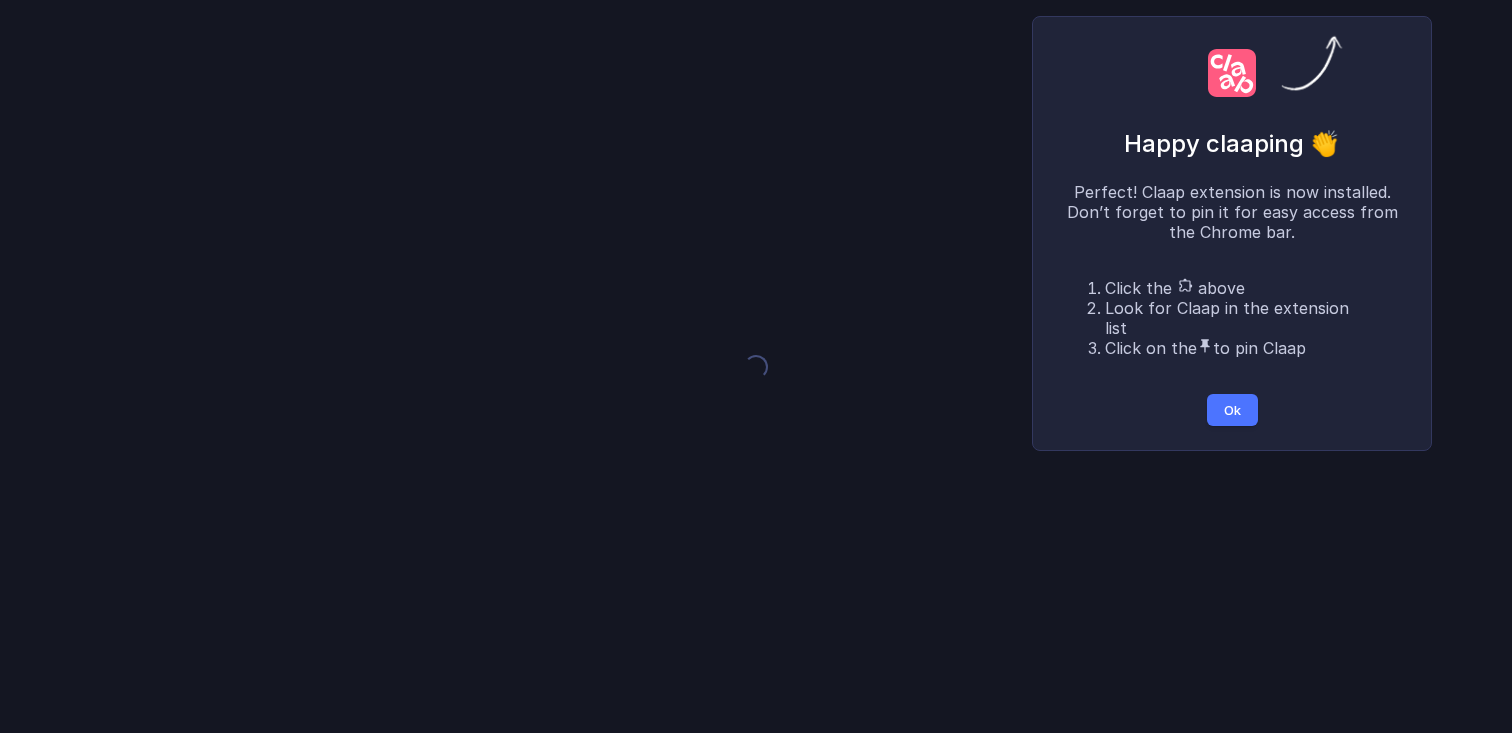 scroll, scrollTop: 0, scrollLeft: 0, axis: both 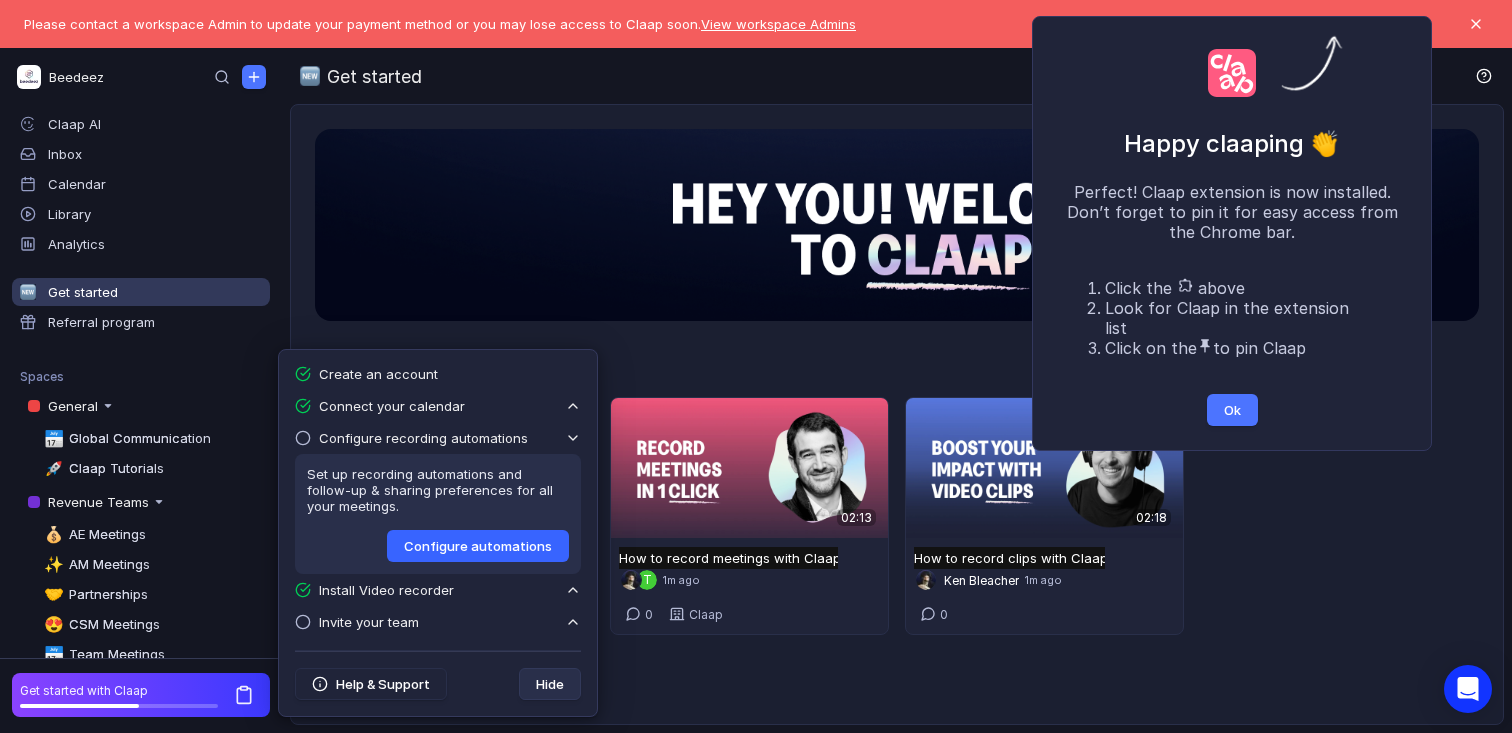 click on "Configure automations" at bounding box center (478, 546) 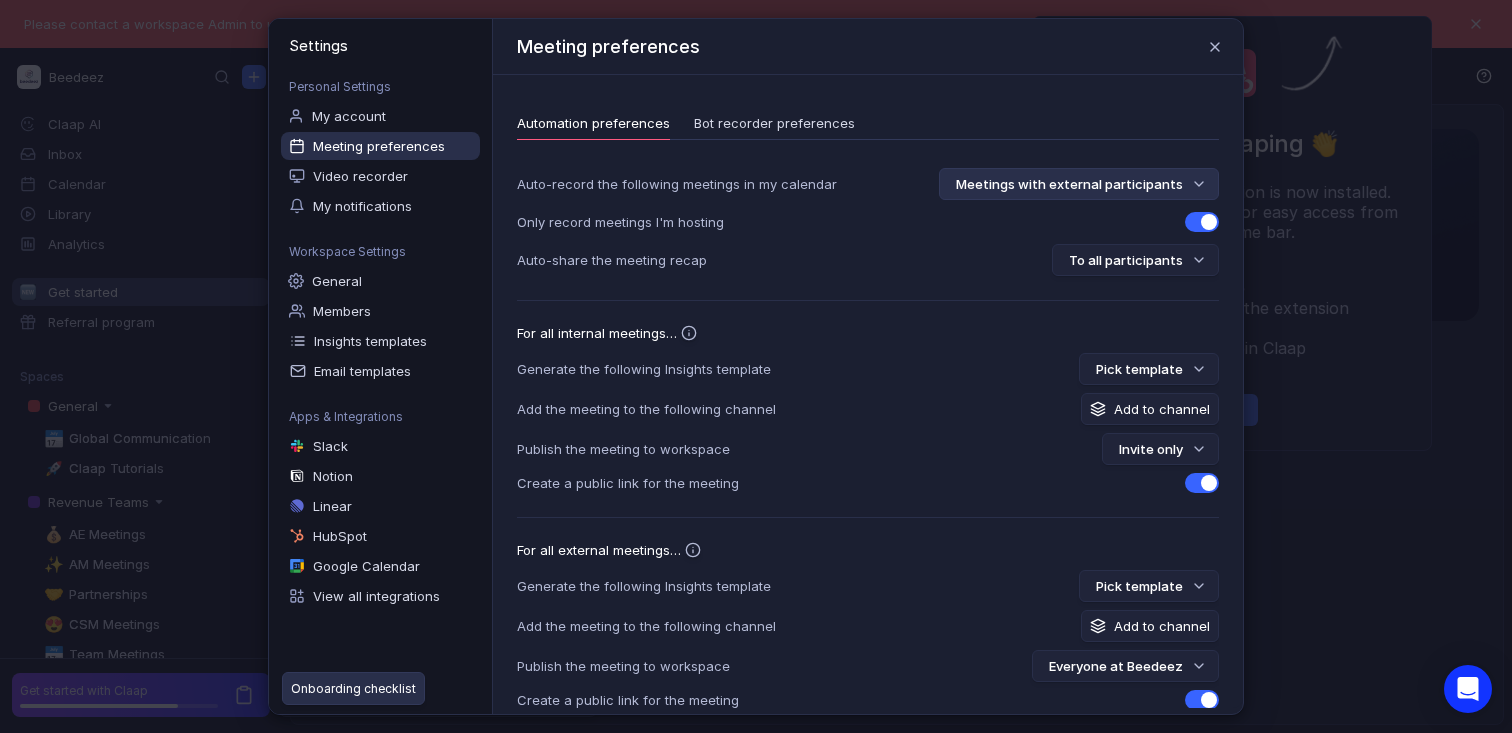 click on "Meetings with external participants" at bounding box center (1079, 184) 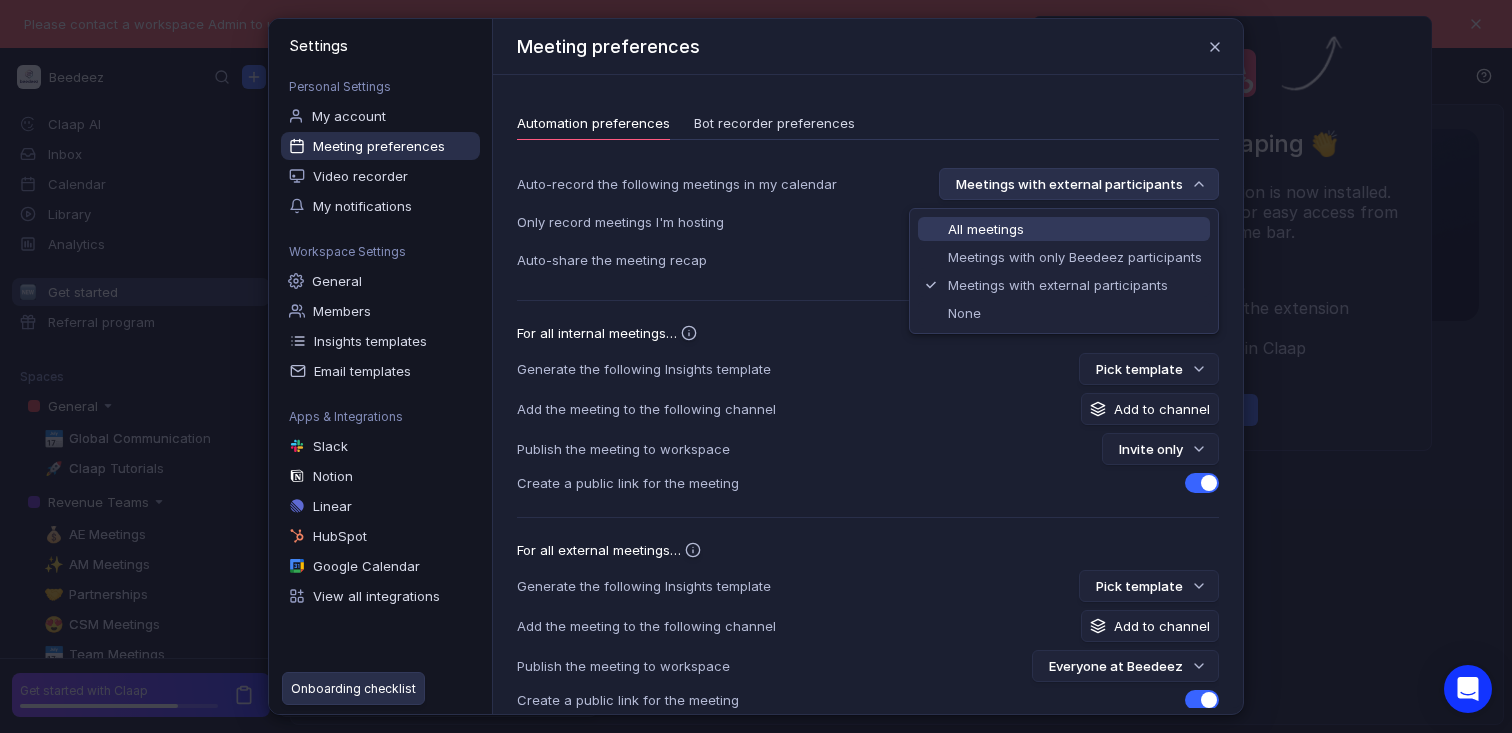 click on "All meetings" at bounding box center [1075, 229] 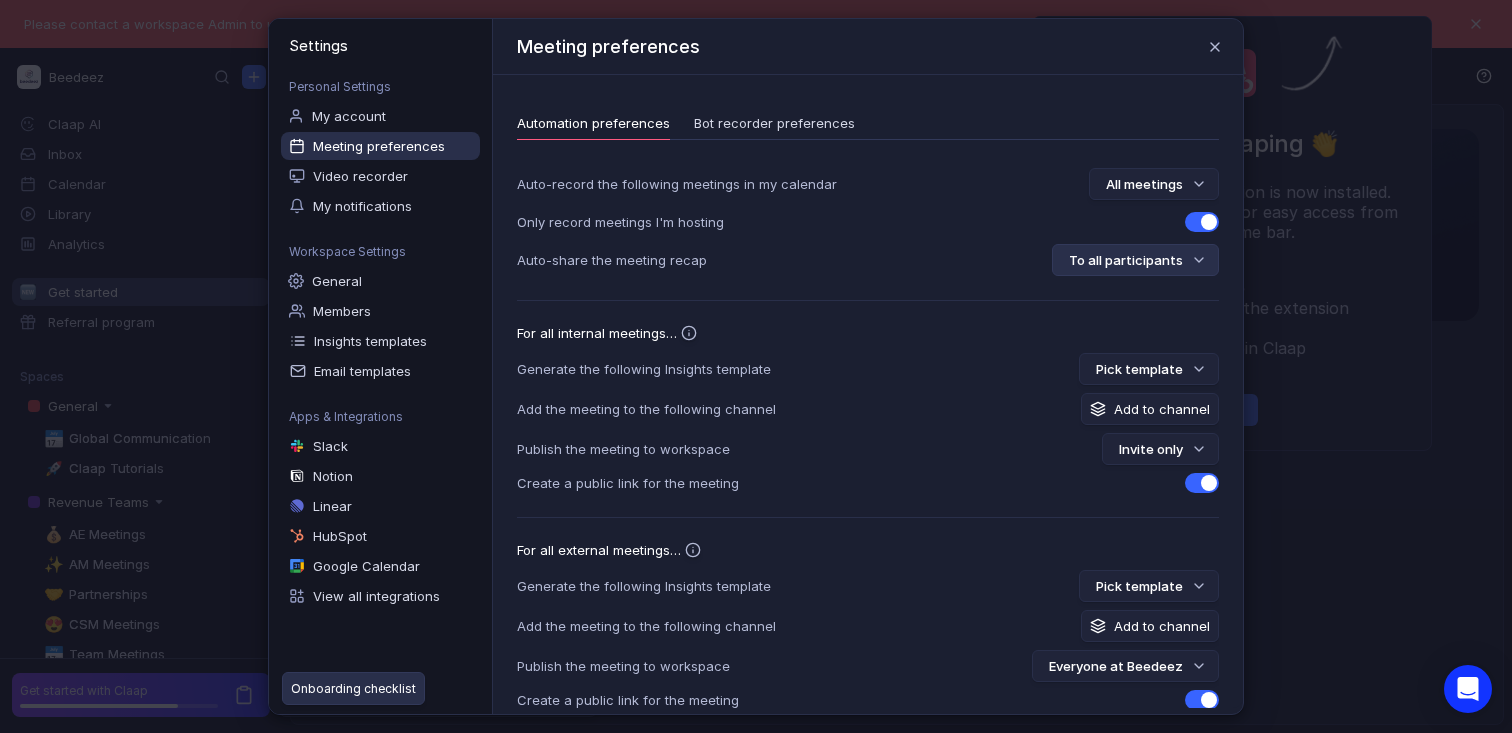 click on "To all participants" at bounding box center [1135, 260] 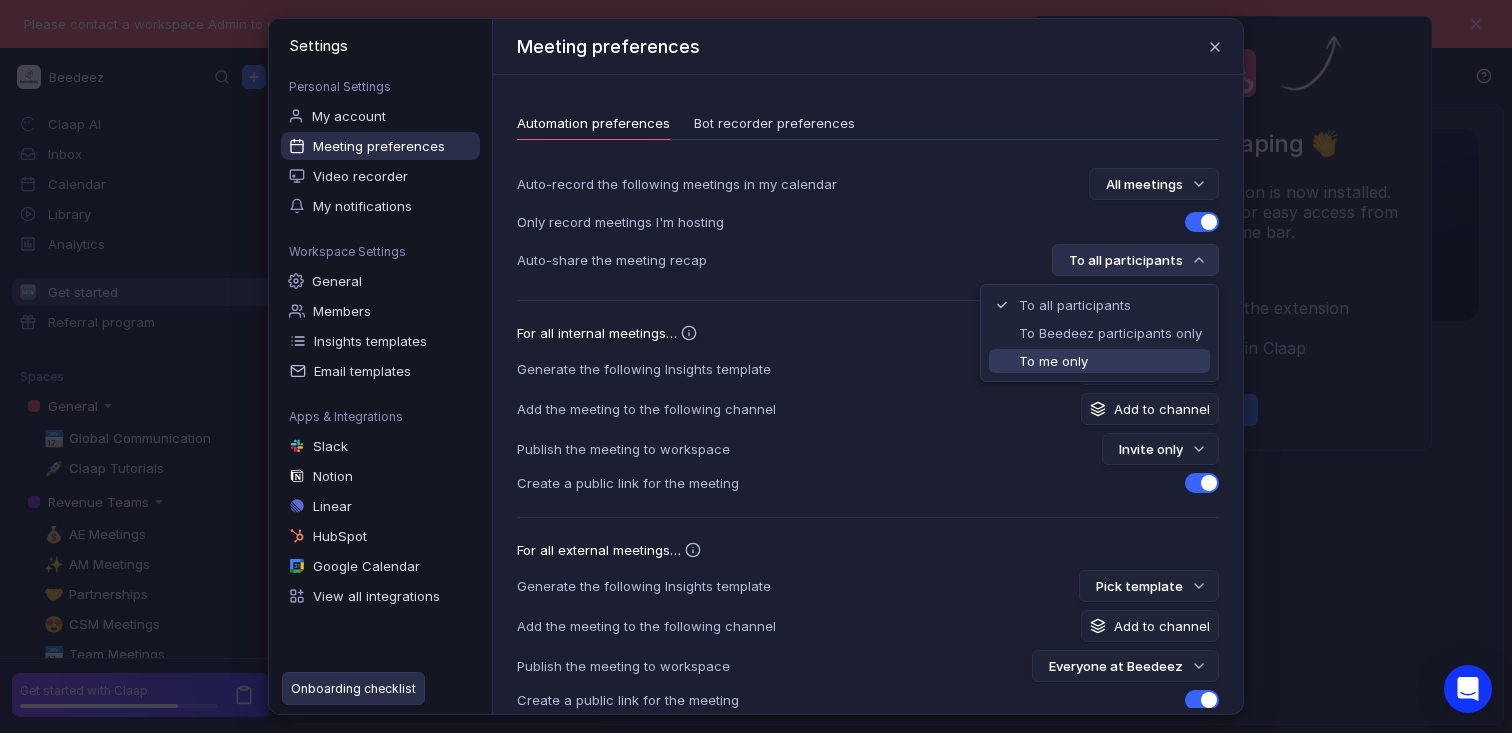 click on "To me only" at bounding box center [1099, 361] 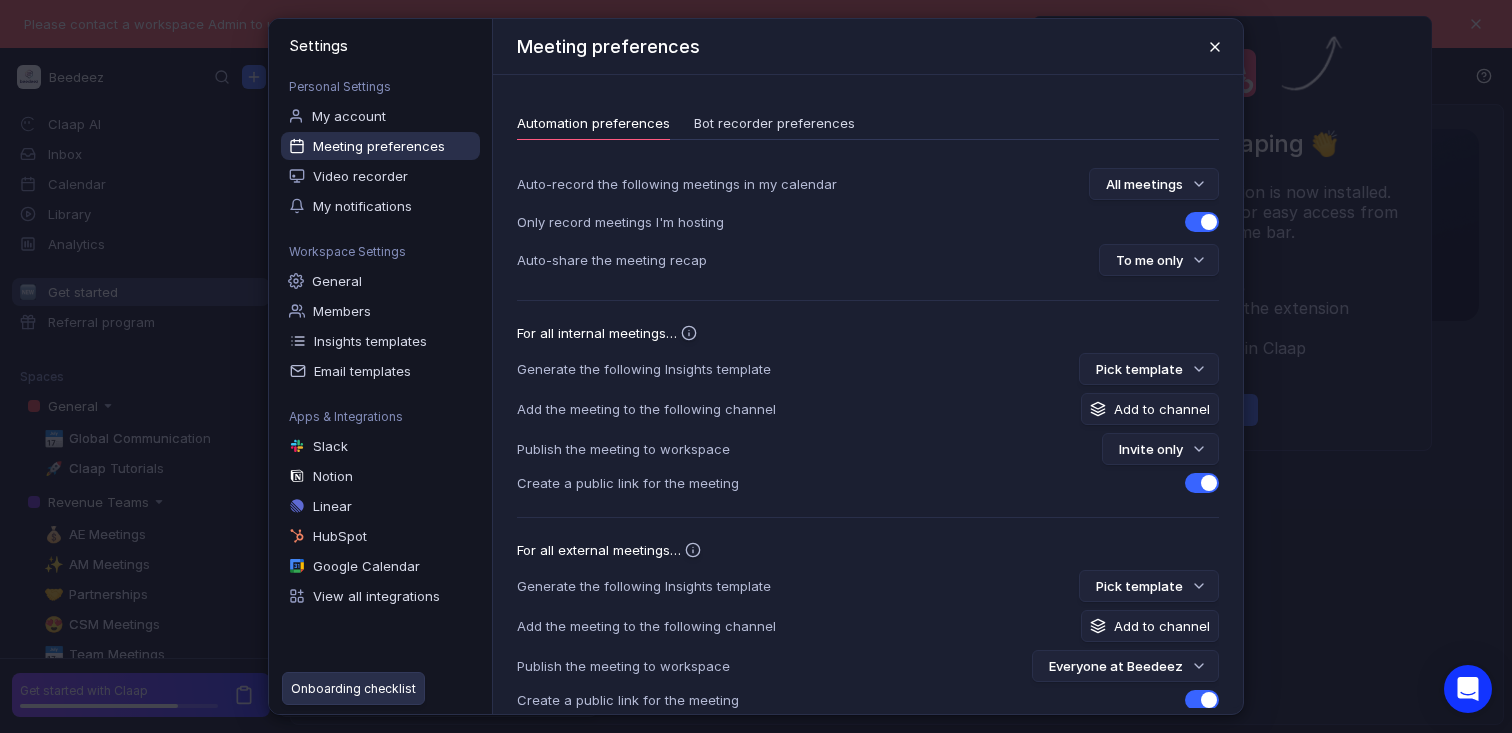 click at bounding box center [1215, 47] 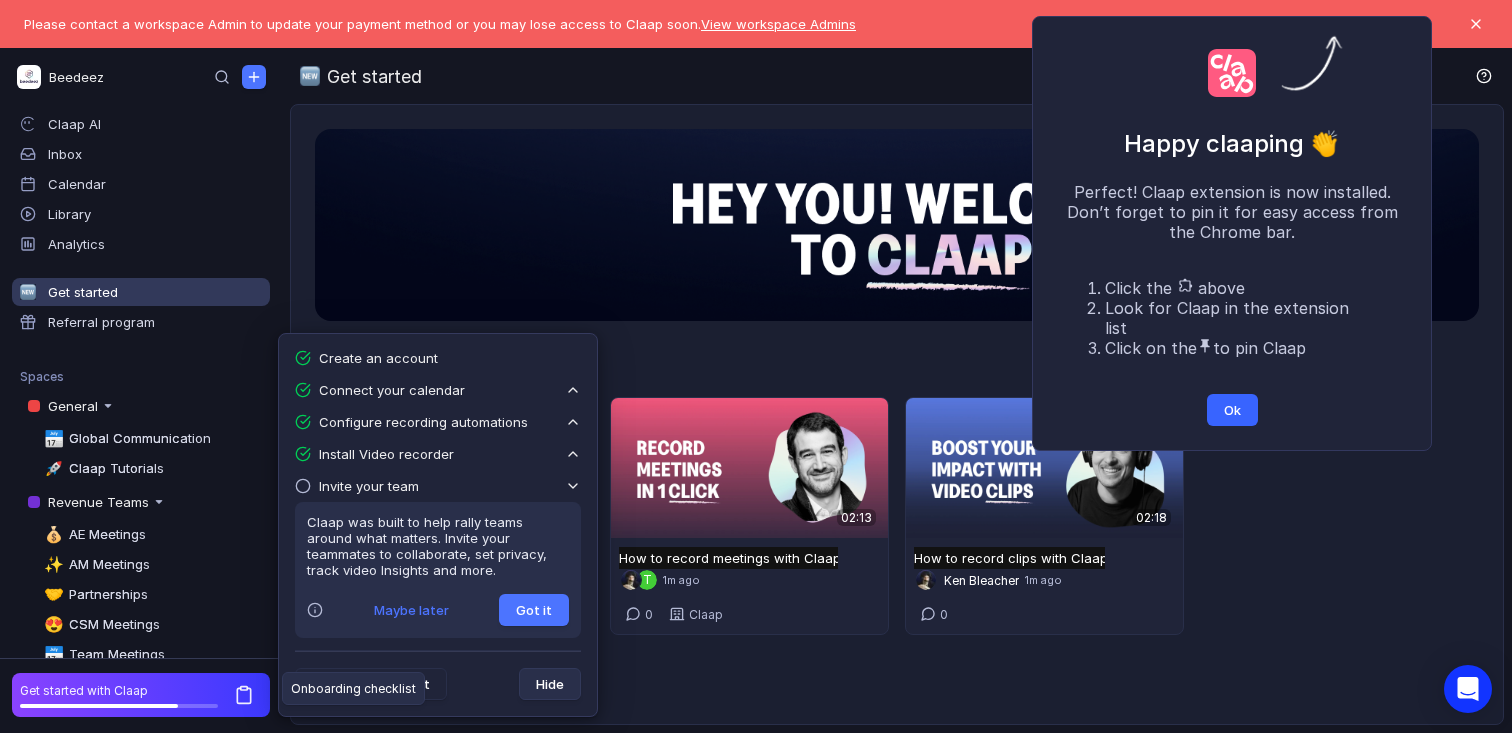 click on "Ok" at bounding box center [1232, 410] 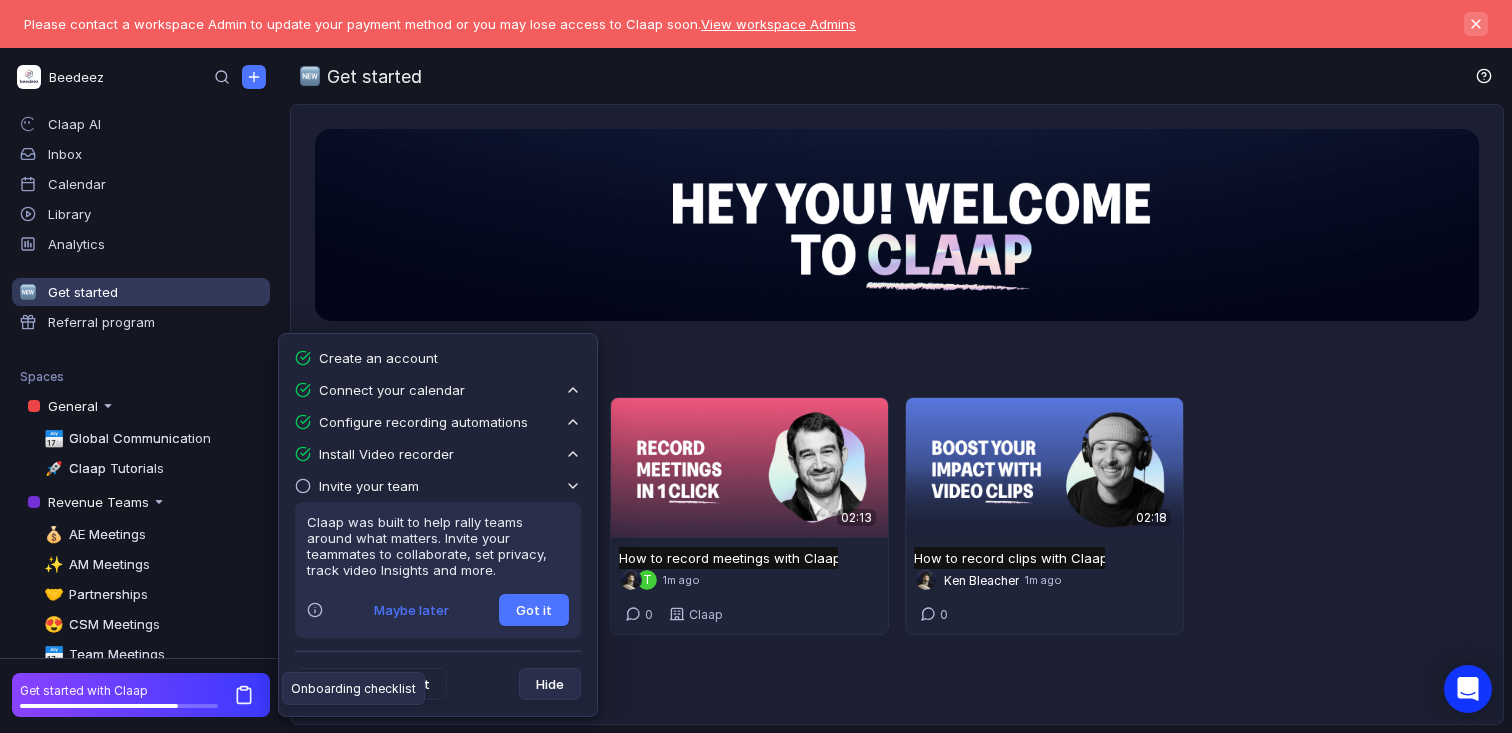 click at bounding box center (1476, 24) 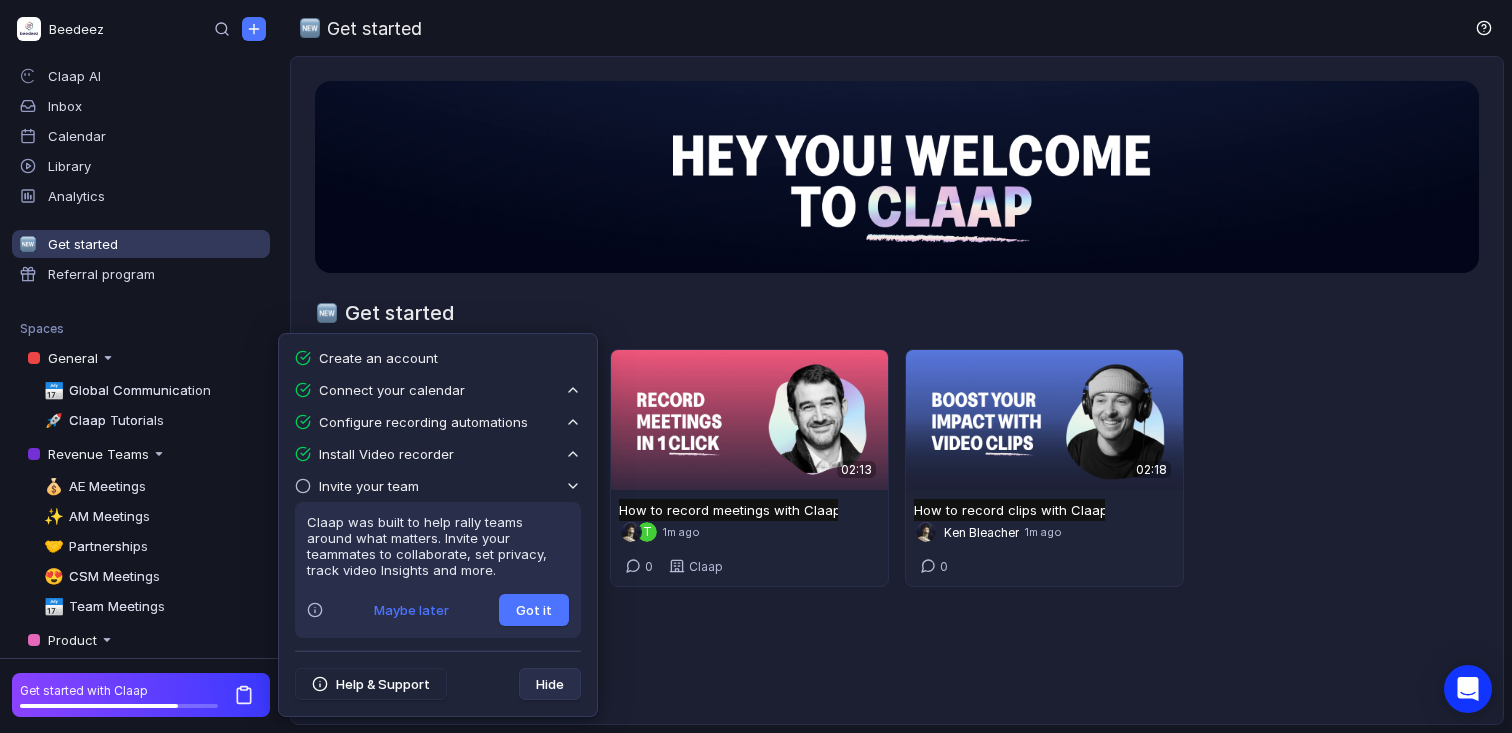 click on "Invite your team Claap was built to help rally teams around what matters. Invite your teammates to collaborate, set privacy, track video Insights and more. Maybe later Got it" at bounding box center (438, 558) 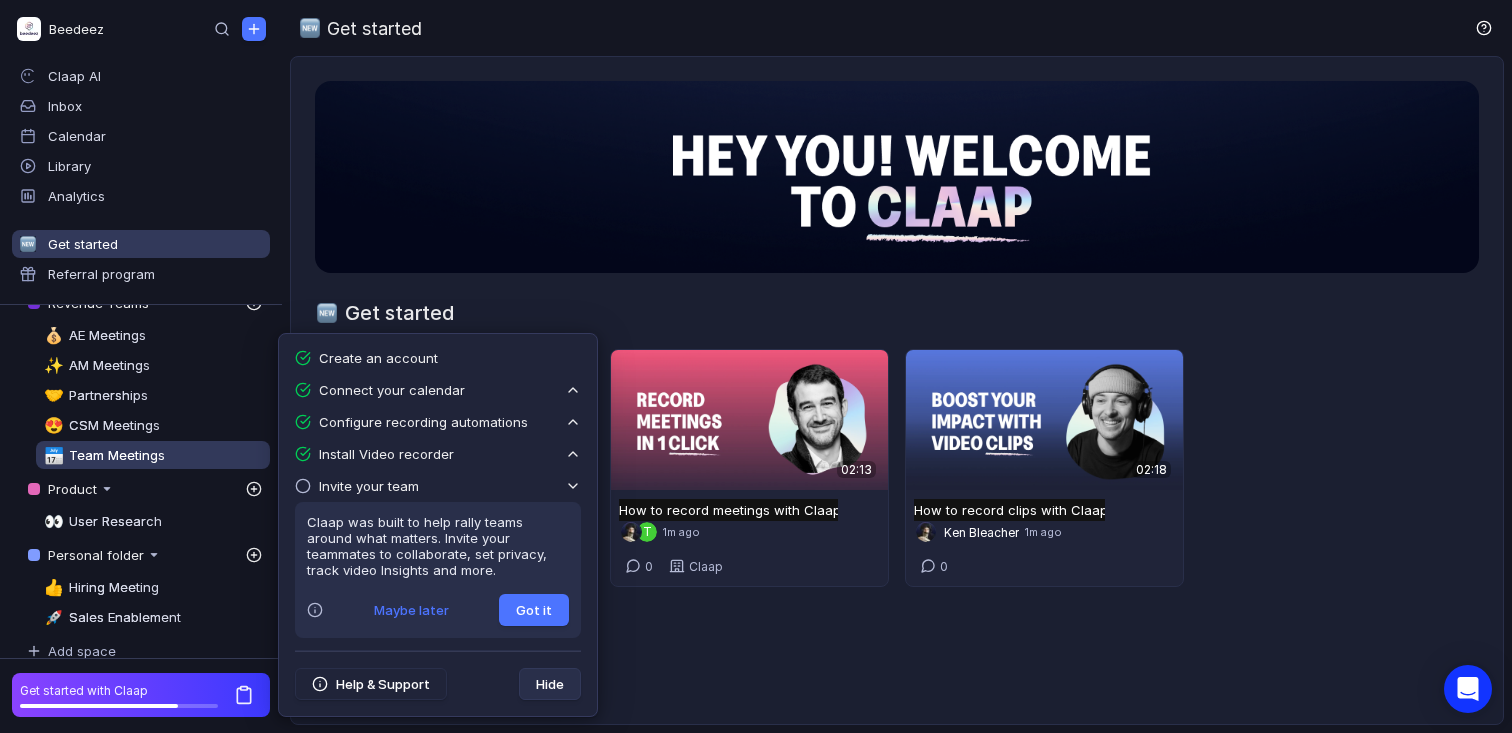 scroll, scrollTop: 152, scrollLeft: 0, axis: vertical 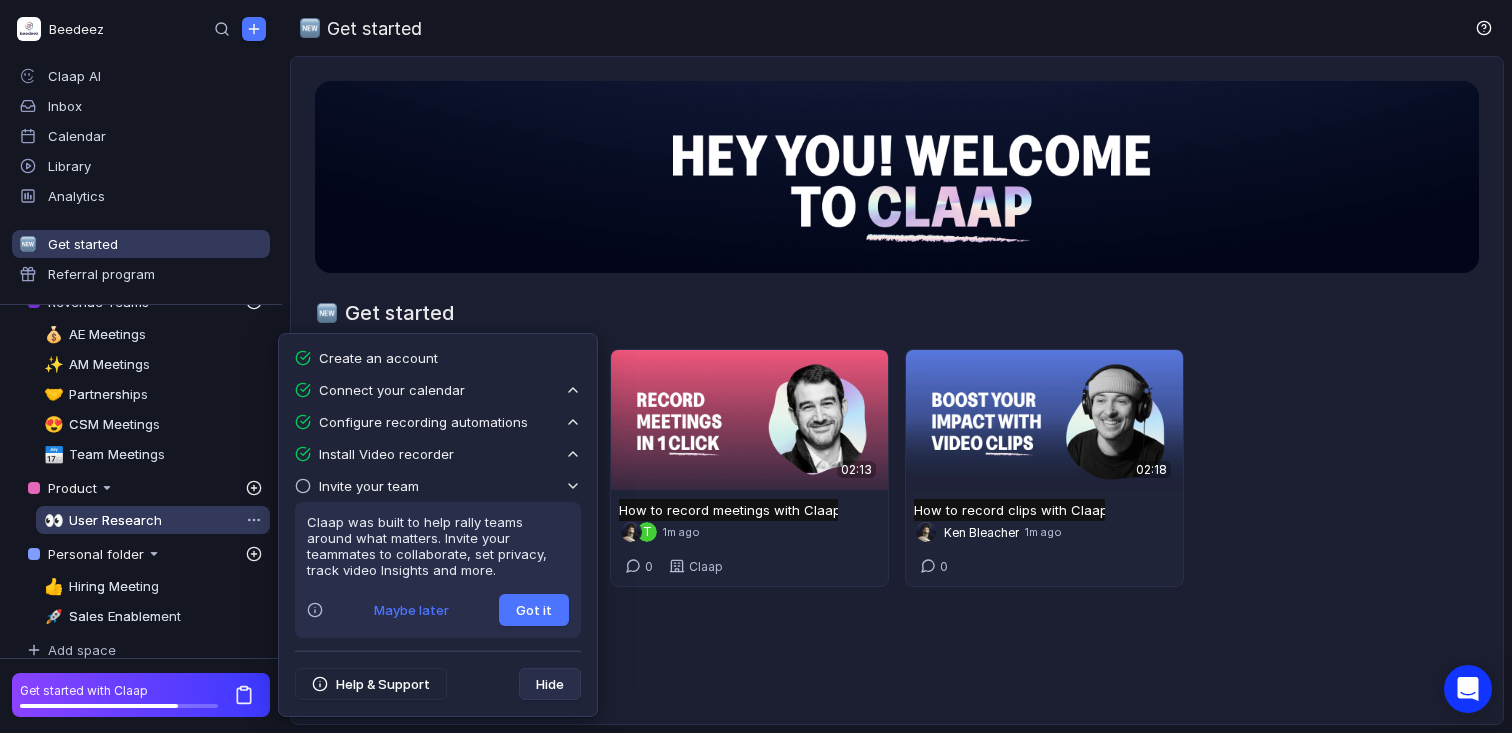 click on "User Research" at bounding box center [115, 520] 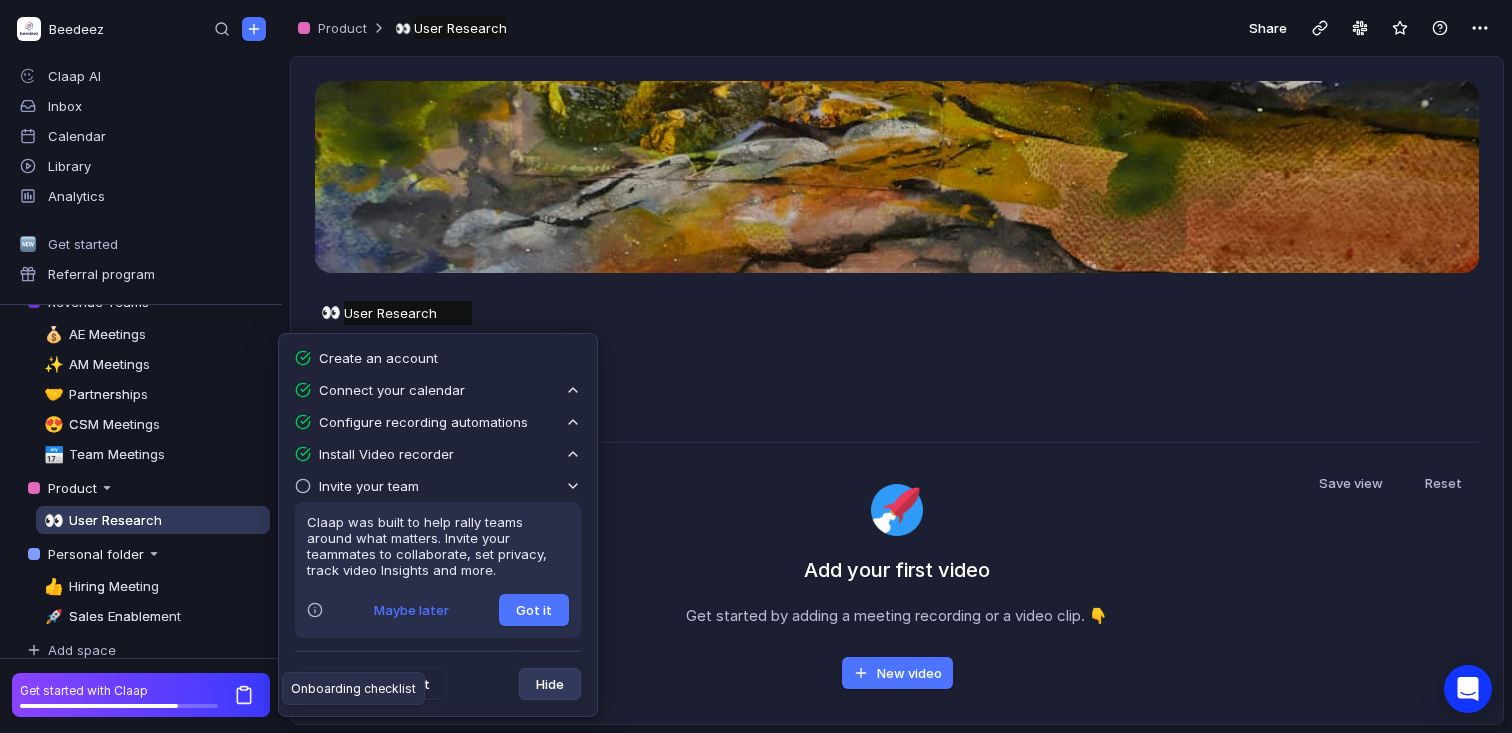 click on "Hide" at bounding box center [550, 684] 